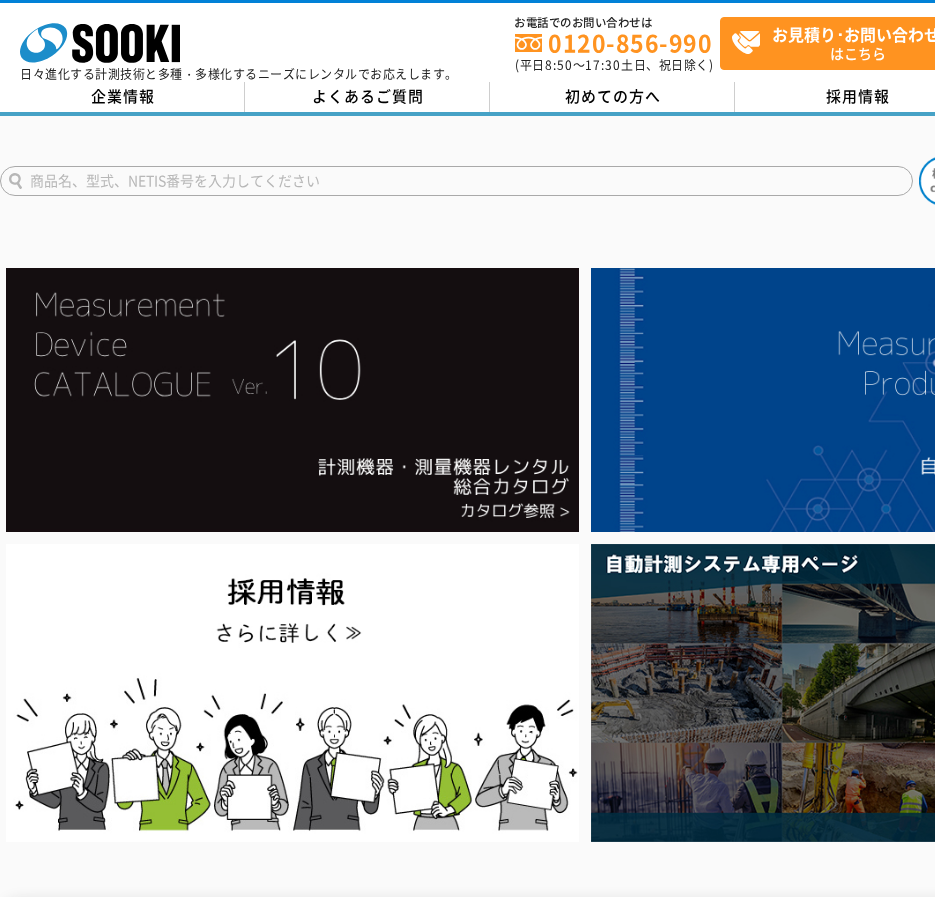 scroll, scrollTop: 0, scrollLeft: 0, axis: both 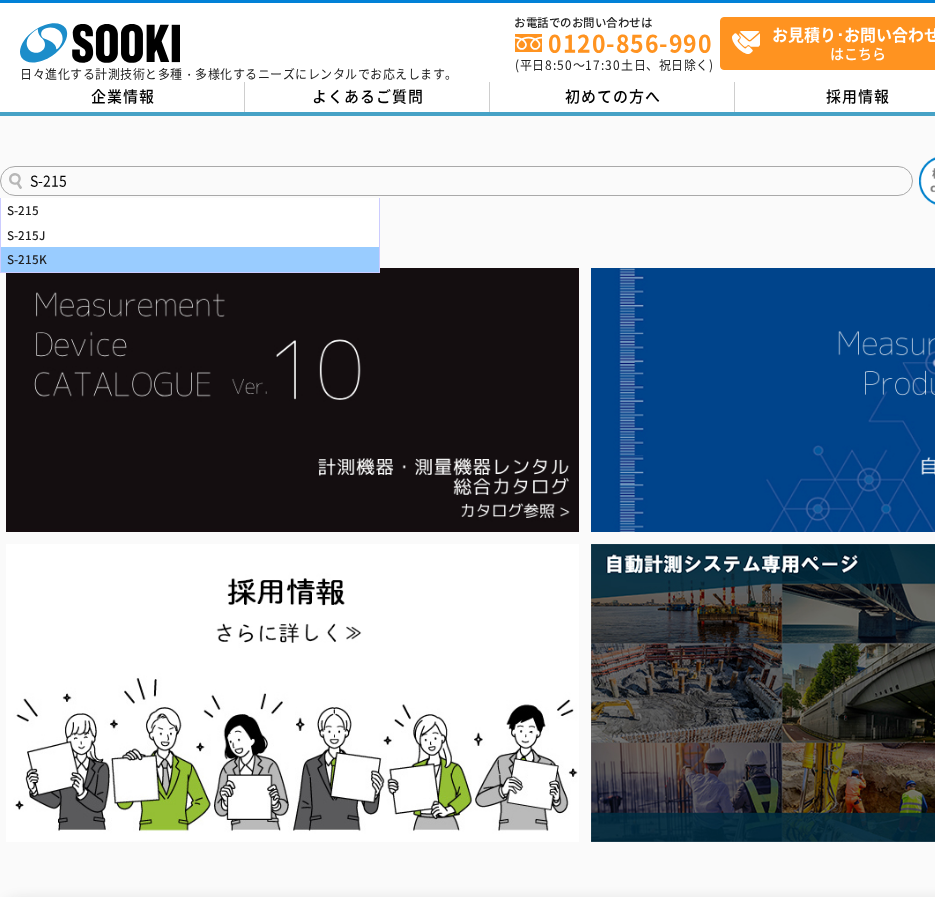 click on "S-215K" at bounding box center [190, 259] 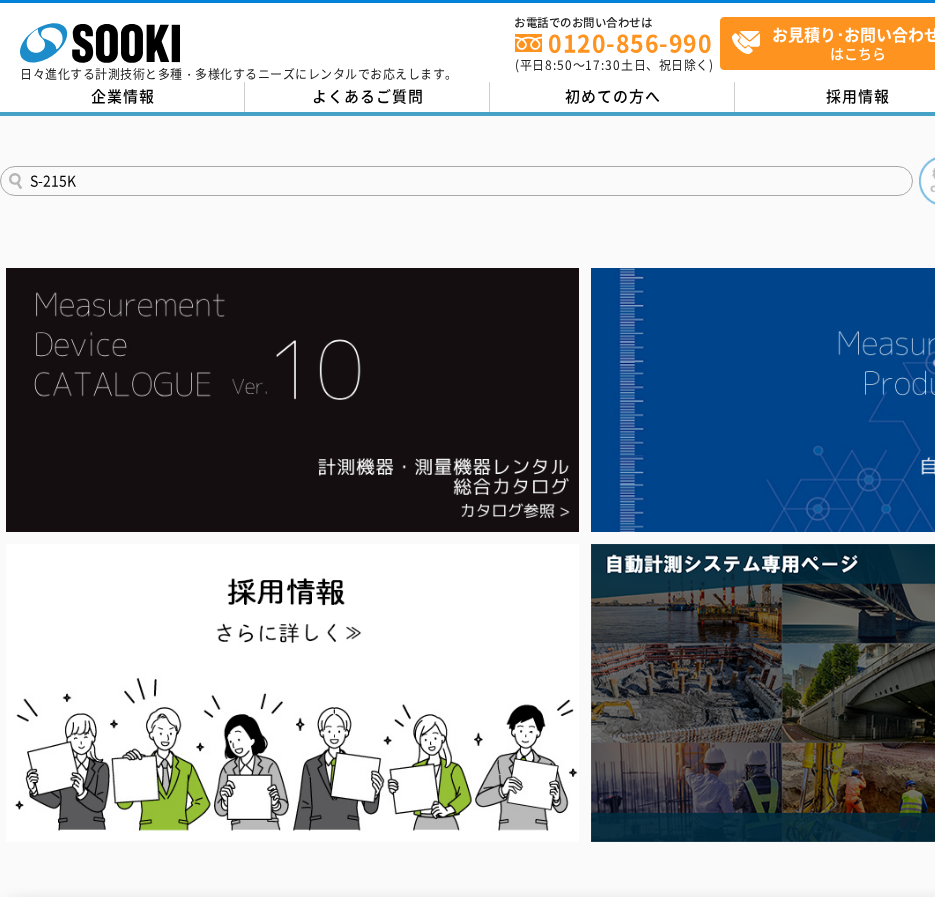 click at bounding box center (944, 181) 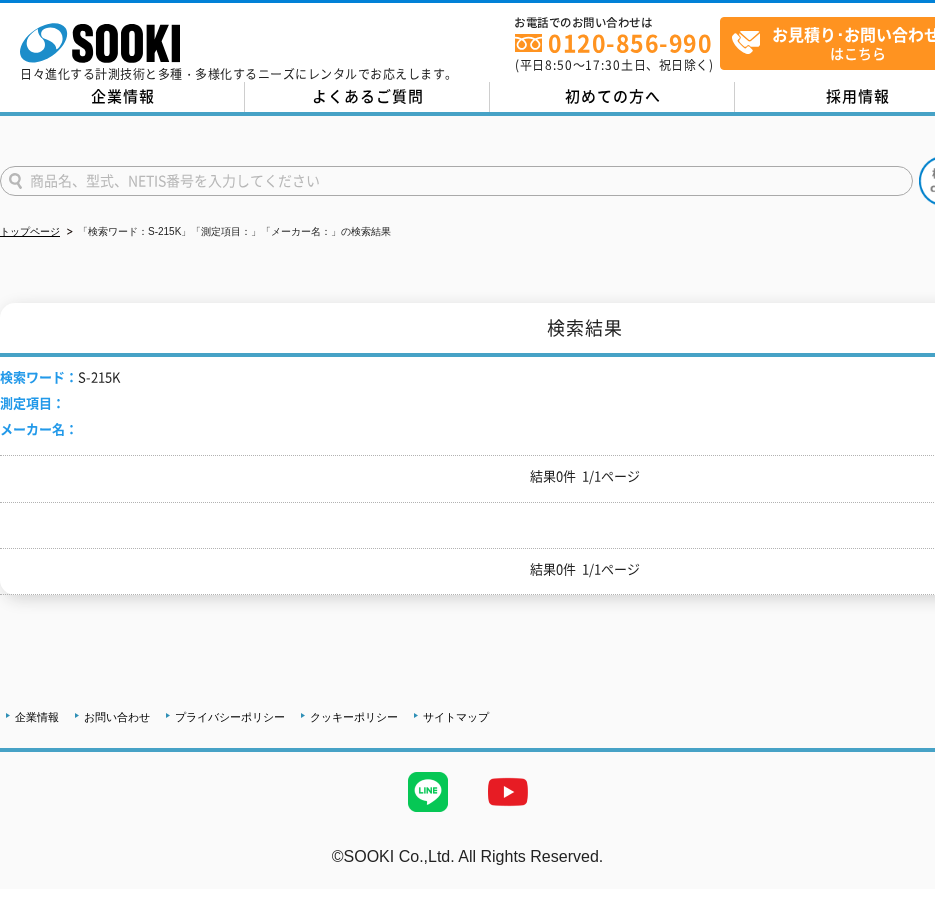 scroll, scrollTop: 0, scrollLeft: 0, axis: both 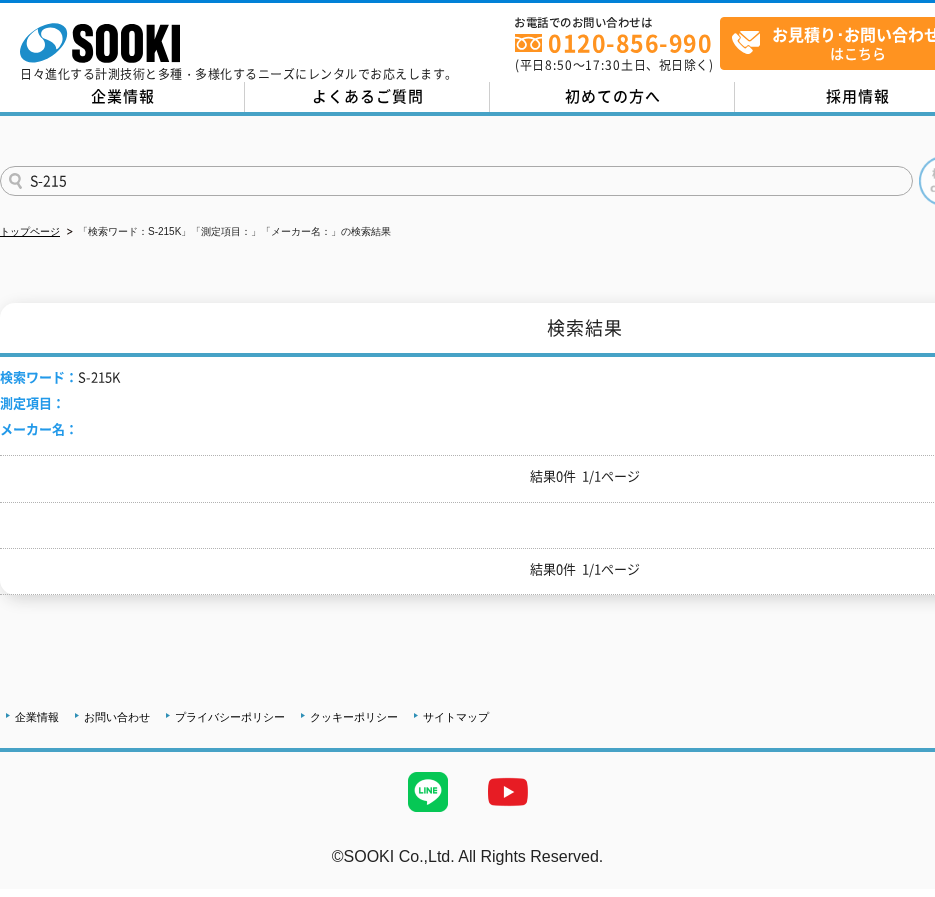 type on "S-215" 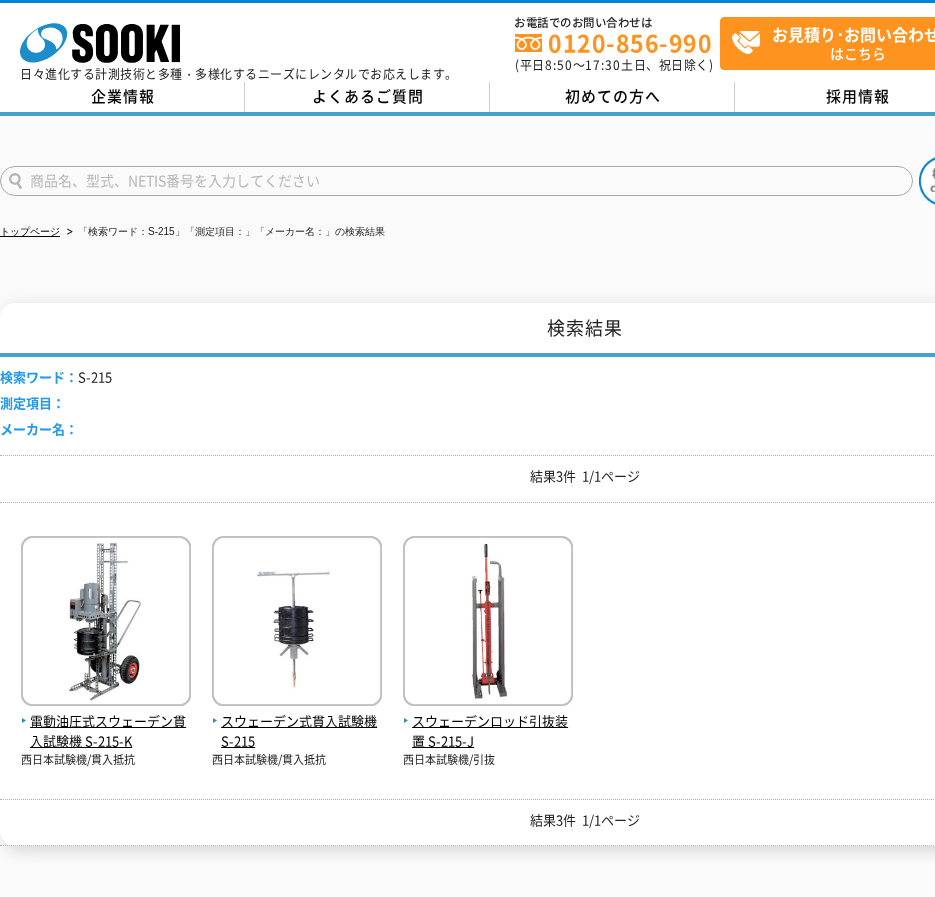scroll, scrollTop: 0, scrollLeft: 0, axis: both 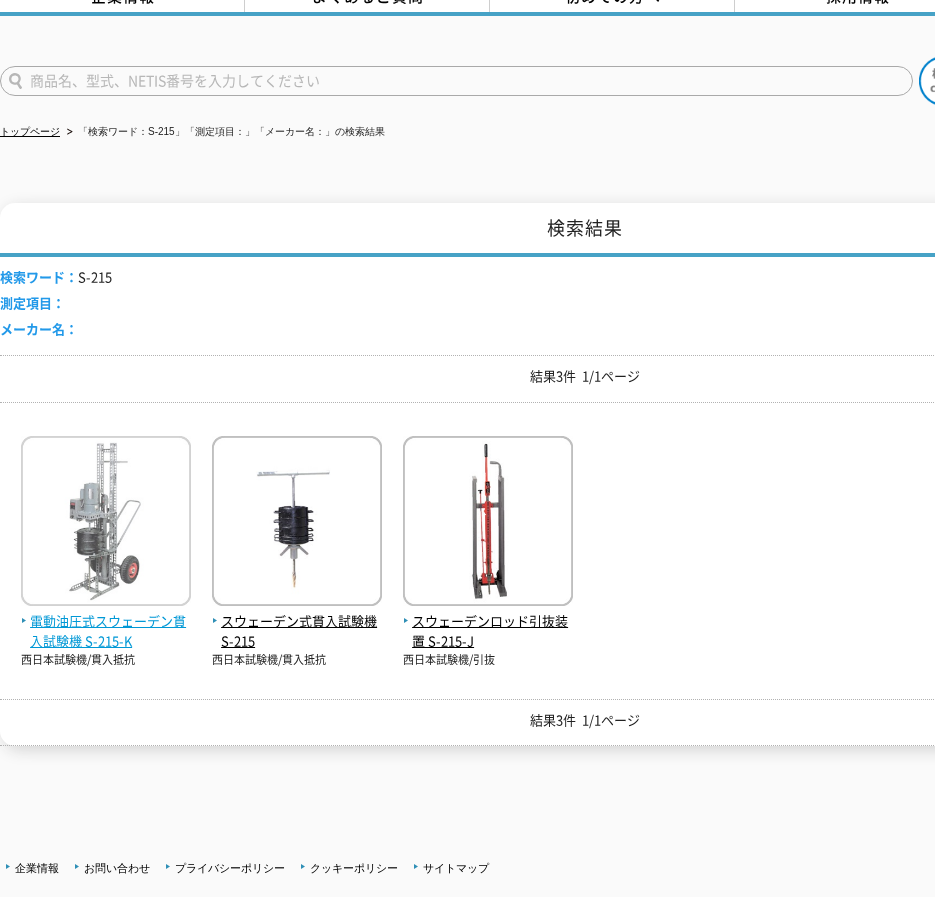 click on "電動油圧式スウェーデン貫入試験機 S-215-K" at bounding box center [106, 632] 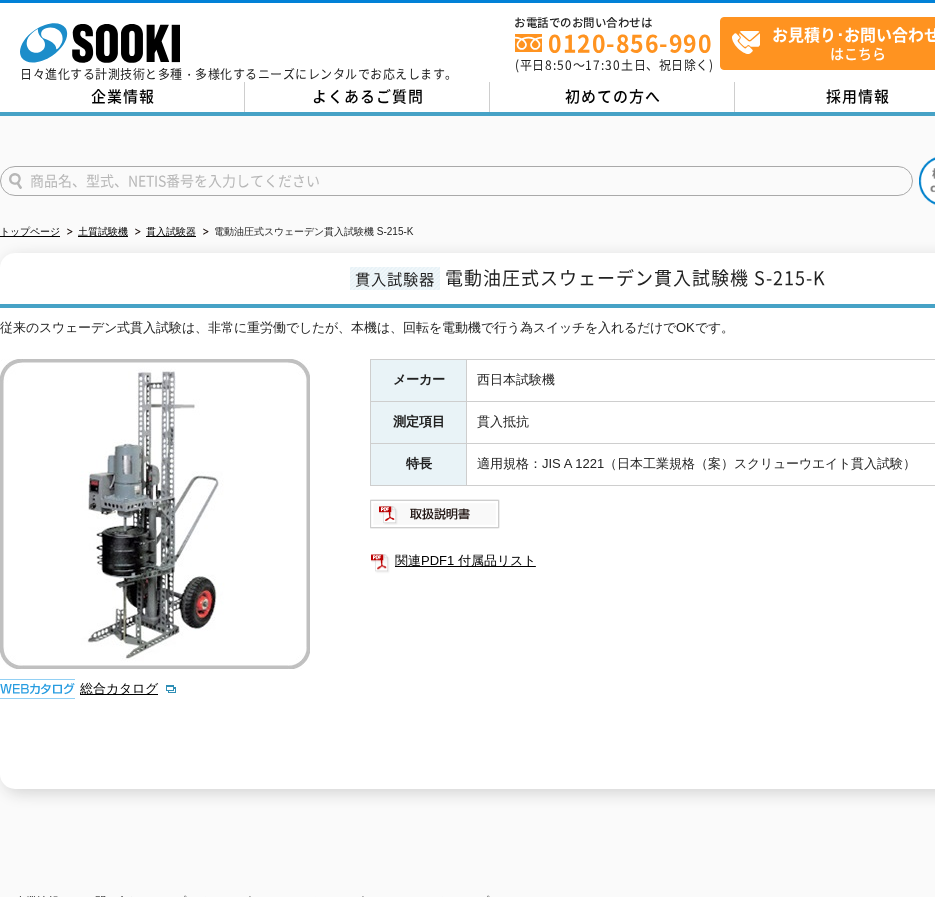 scroll, scrollTop: 0, scrollLeft: 0, axis: both 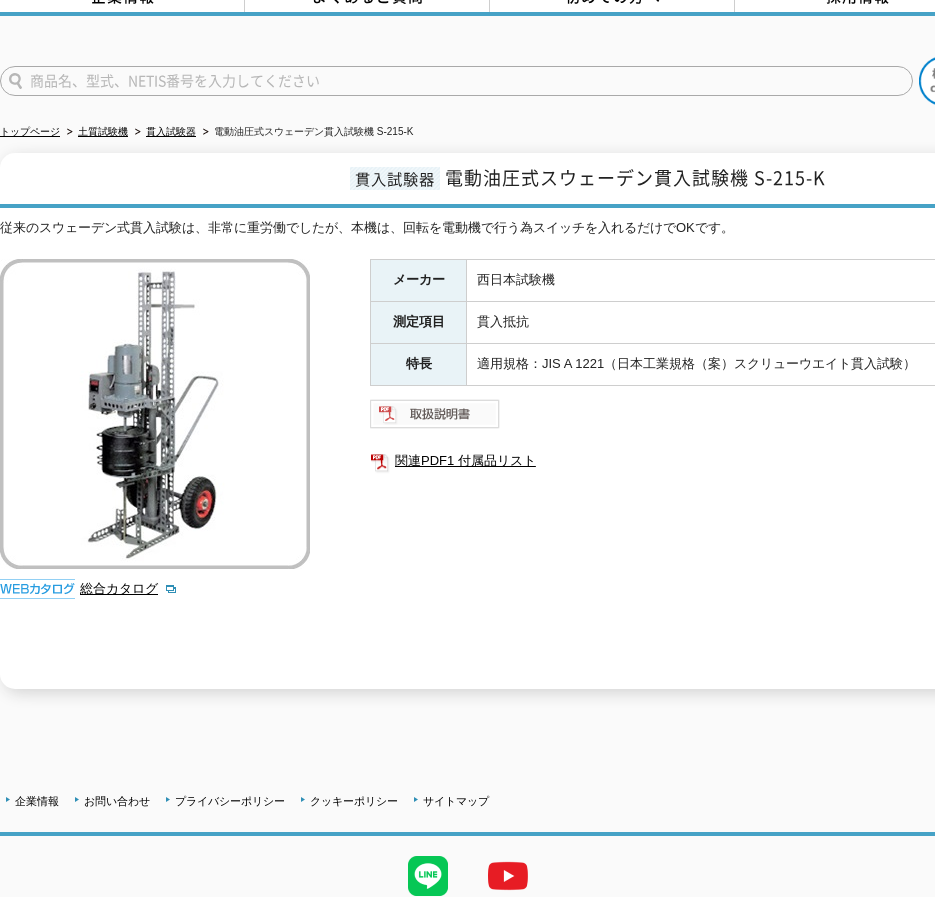 click at bounding box center (435, 414) 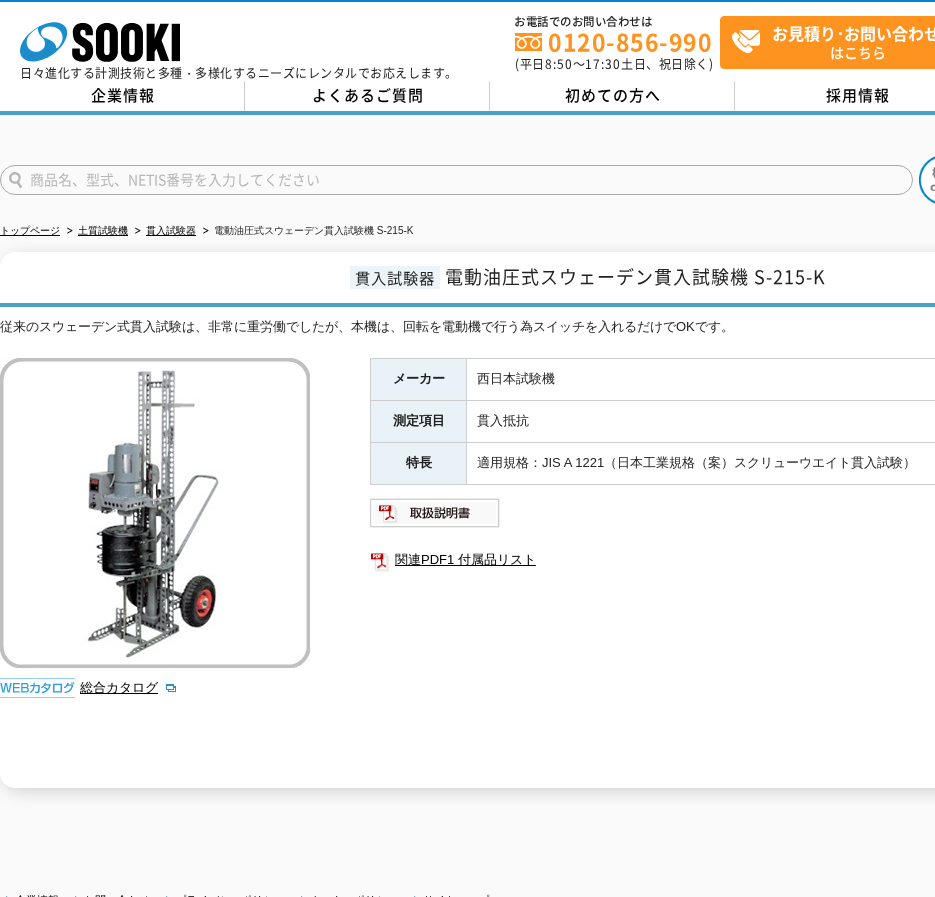 scroll, scrollTop: 0, scrollLeft: 0, axis: both 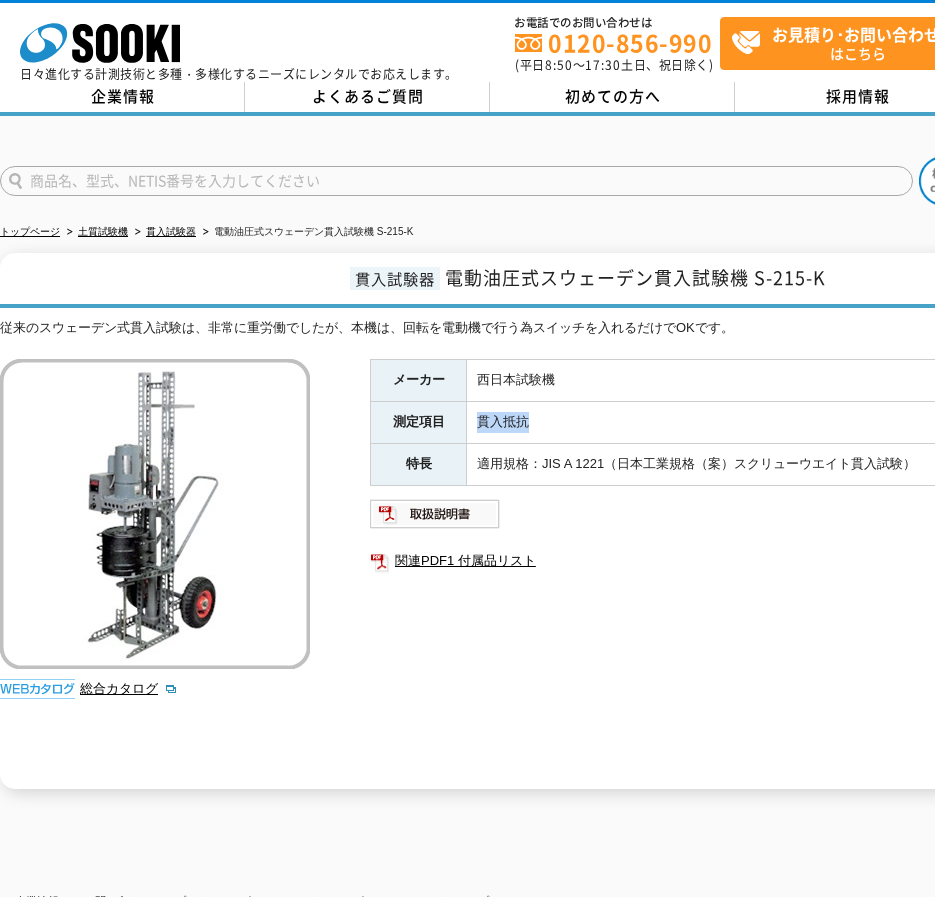 drag, startPoint x: 533, startPoint y: 421, endPoint x: 478, endPoint y: 426, distance: 55.226807 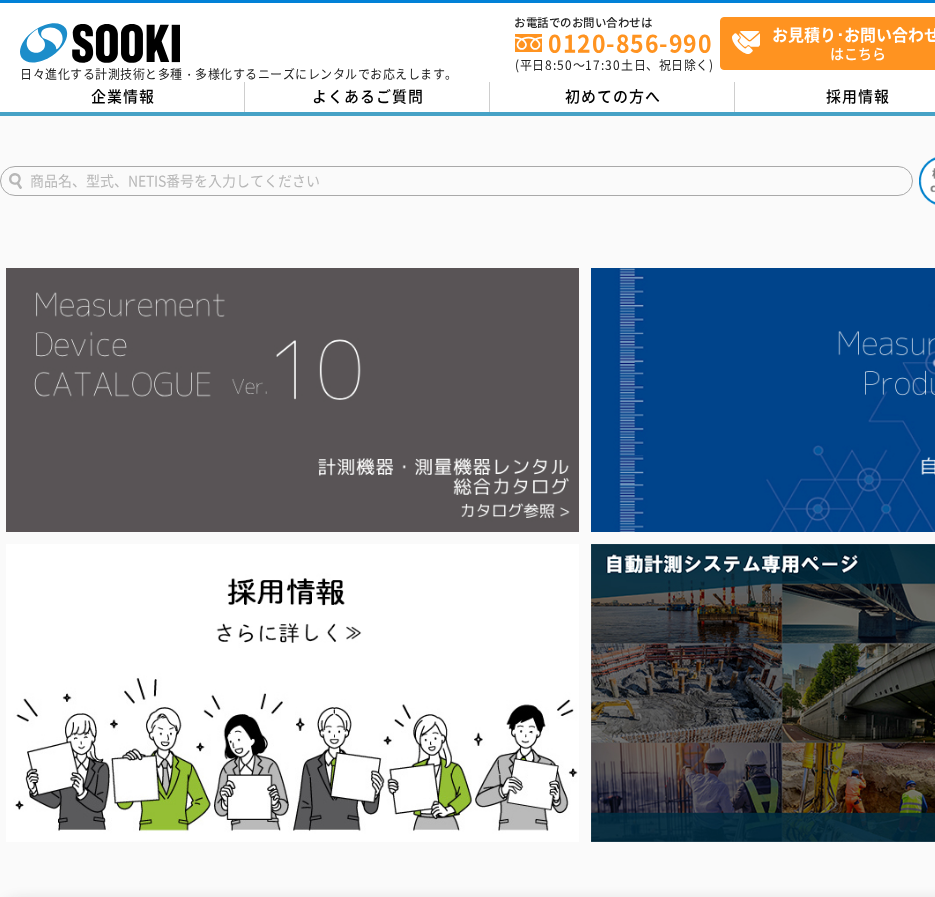 scroll, scrollTop: 0, scrollLeft: 0, axis: both 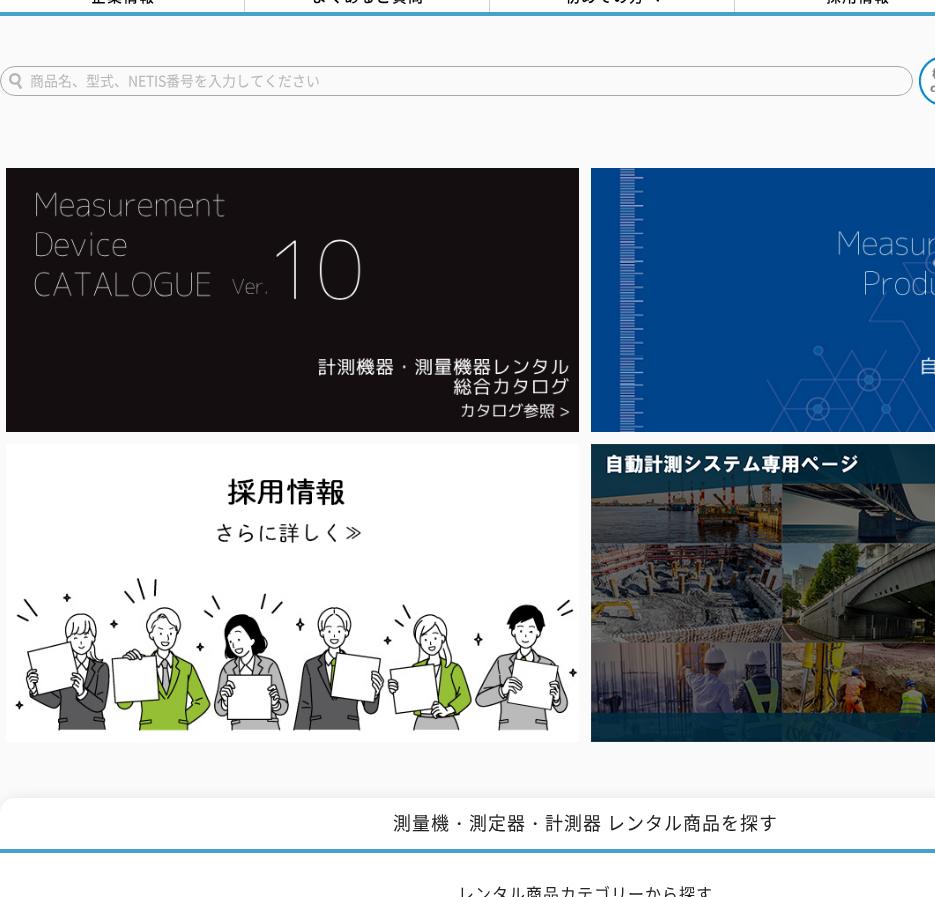 click at bounding box center [456, 81] 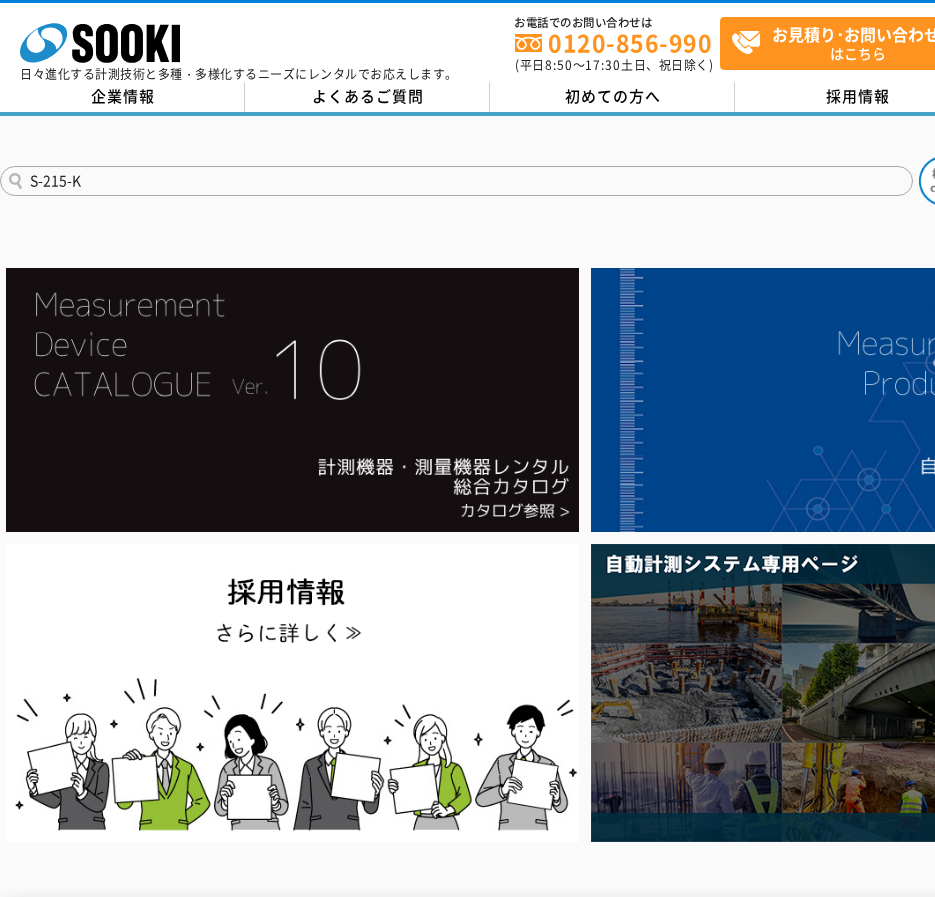 type on "S-215-K" 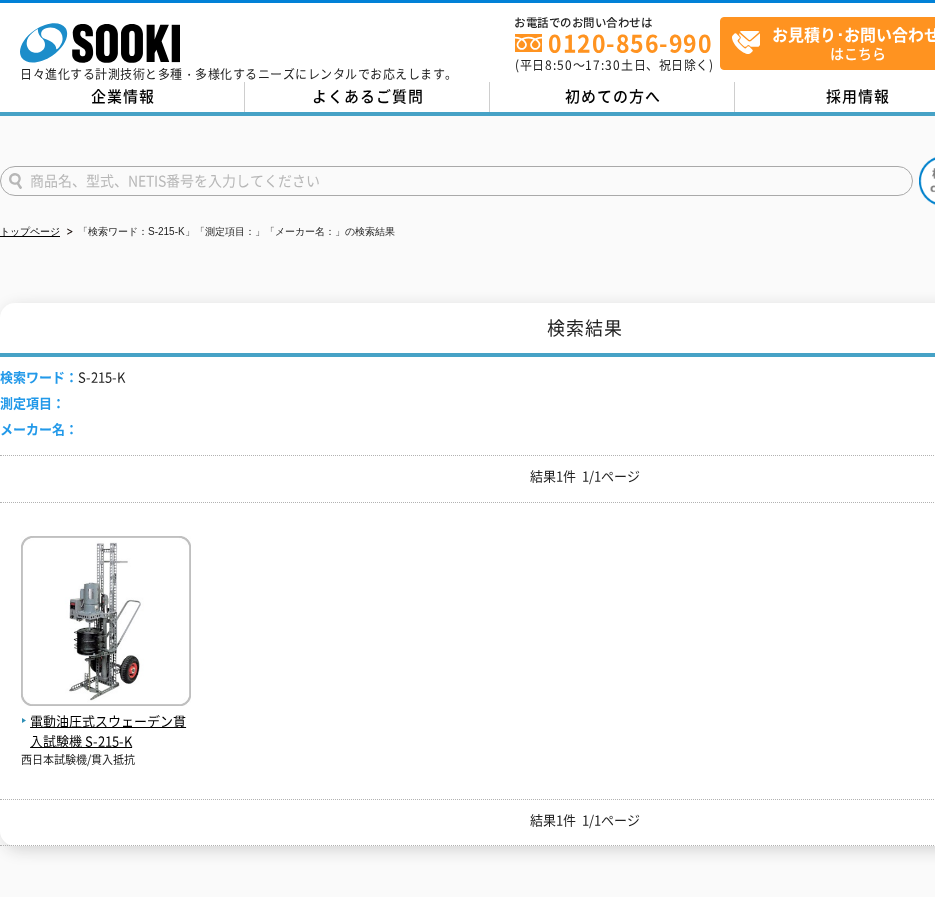 scroll, scrollTop: 0, scrollLeft: 0, axis: both 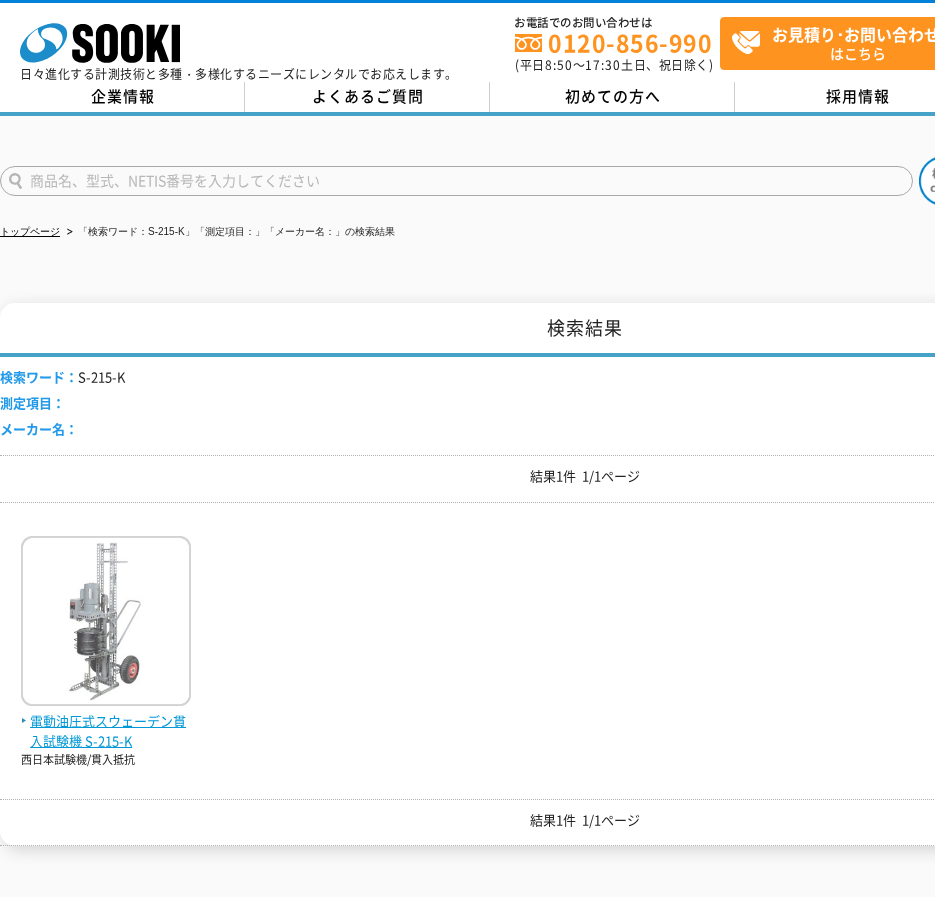 click at bounding box center (106, 623) 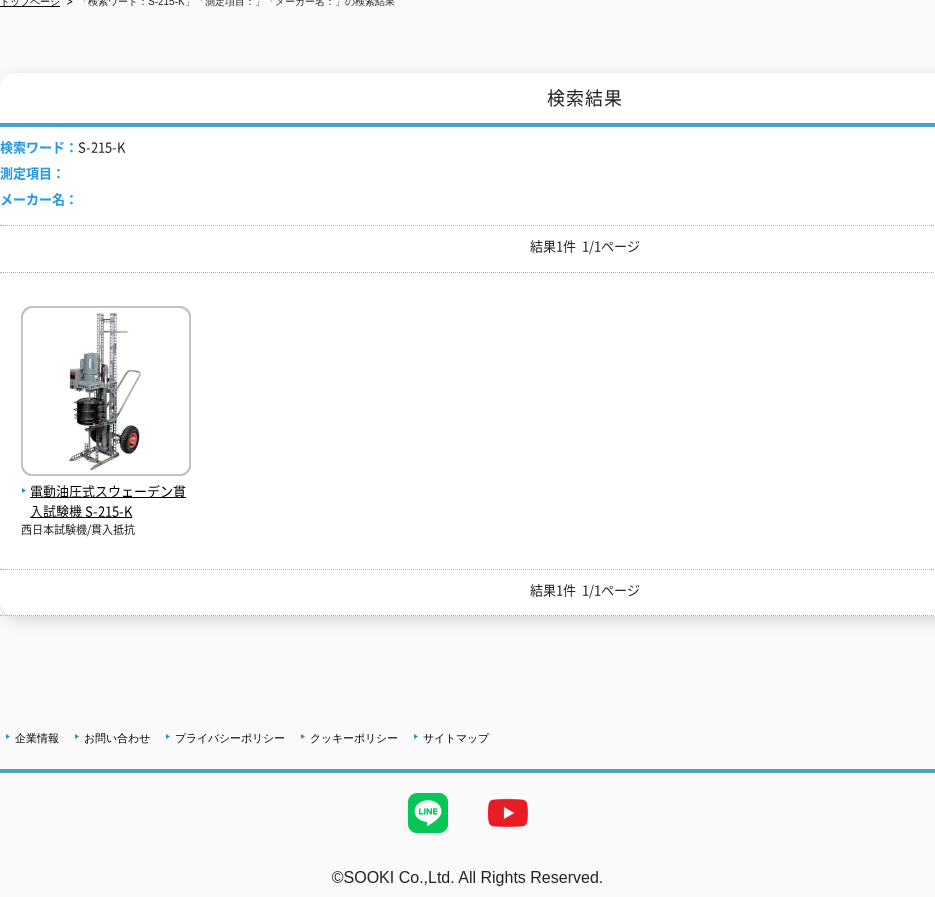 scroll, scrollTop: 244, scrollLeft: 0, axis: vertical 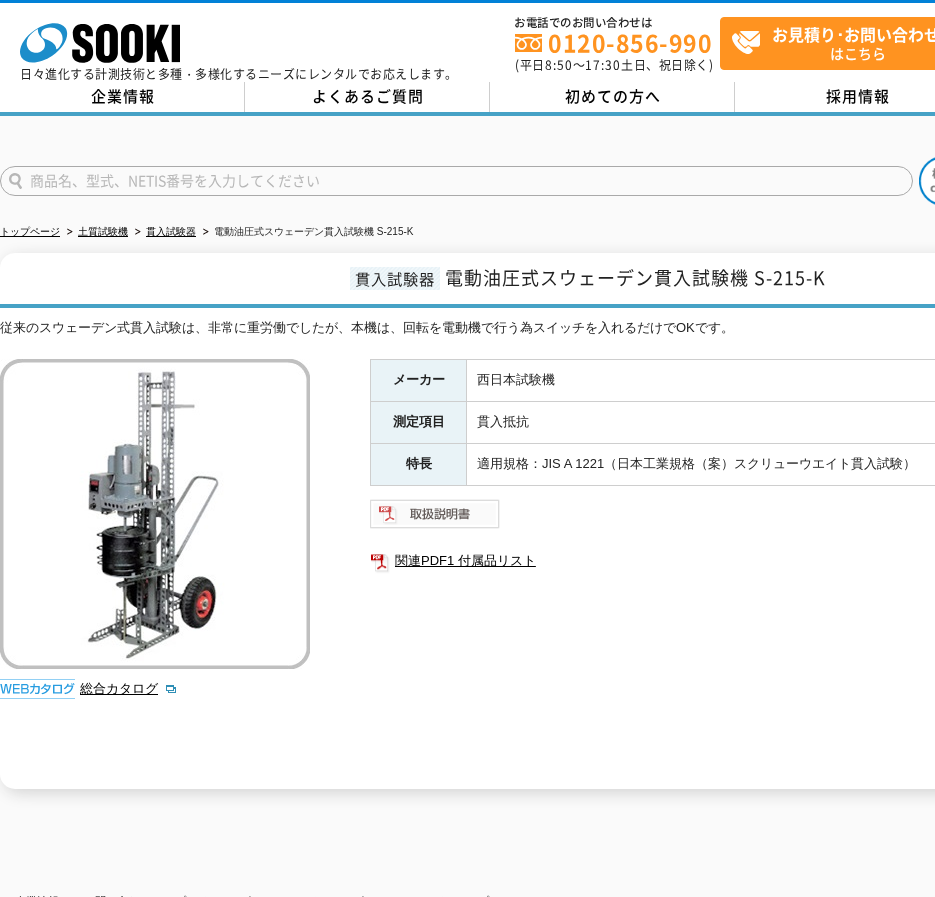 click at bounding box center [435, 514] 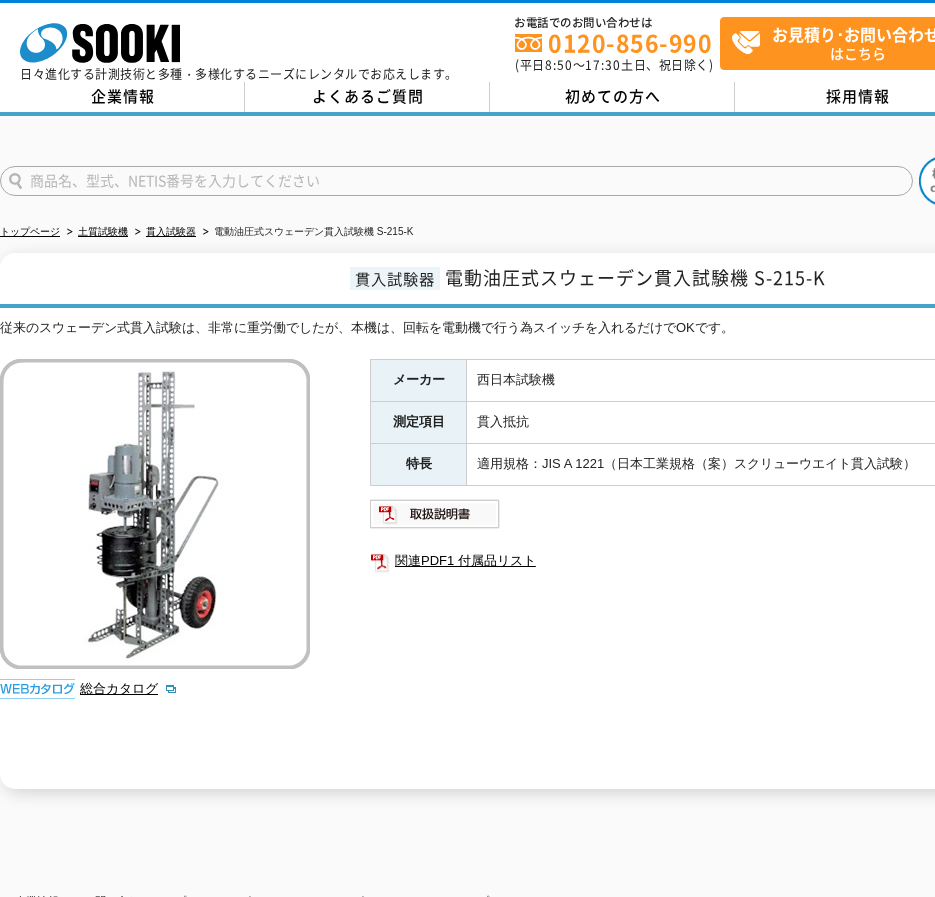 click on "メーカー
西日本試験機
測定項目
貫入抵抗
特長
適用規格：JIS A 1221（日本工業規格（案）スクリューウエイト貫入試験）
関連PDF1 付属品リスト" at bounding box center [770, 574] 